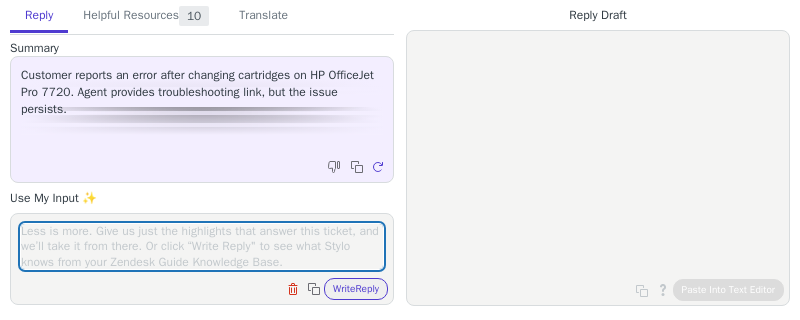 scroll, scrollTop: 0, scrollLeft: 0, axis: both 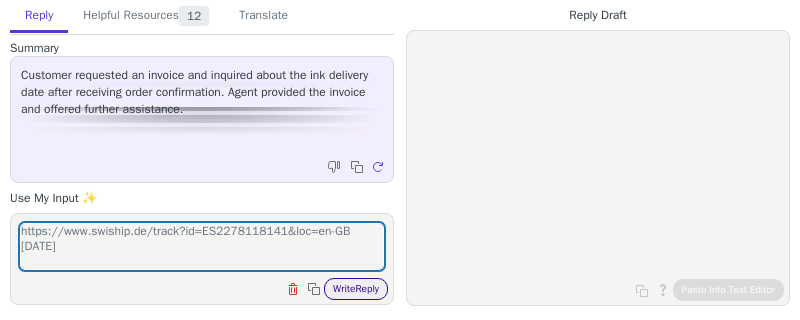 type on "https://www.swiship.de/track?id=ES2278118141&loc=en-GB [DATE]" 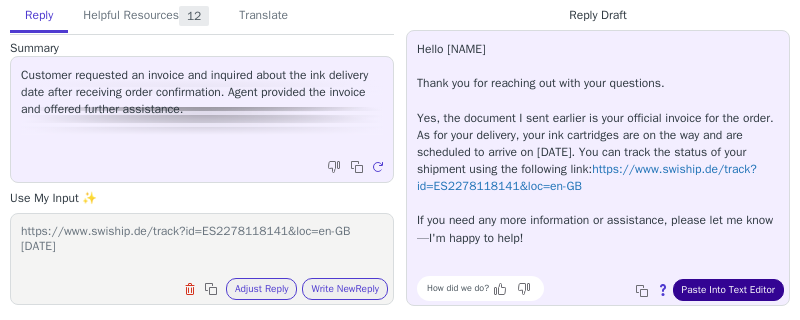 click on "Paste Into Text Editor" at bounding box center (728, 290) 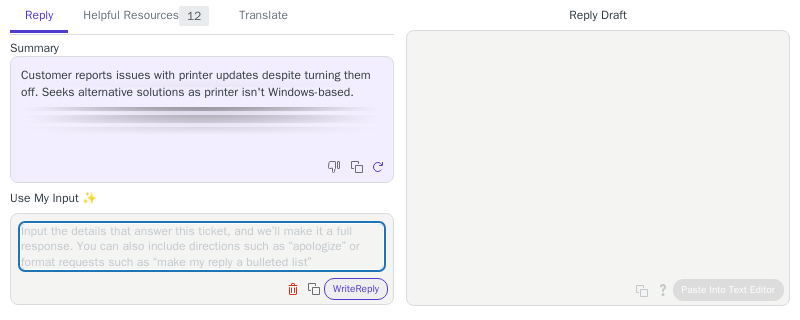 scroll, scrollTop: 0, scrollLeft: 0, axis: both 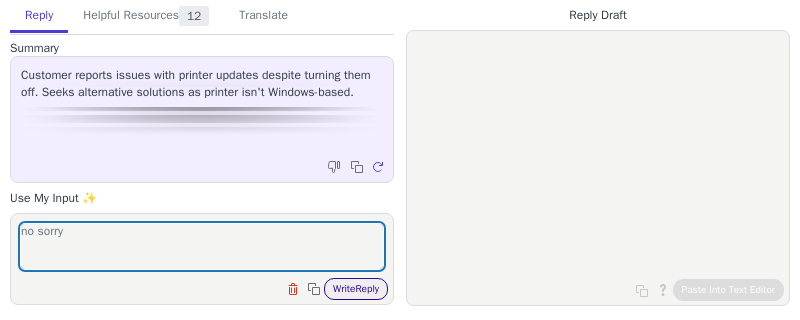type on "no sorry" 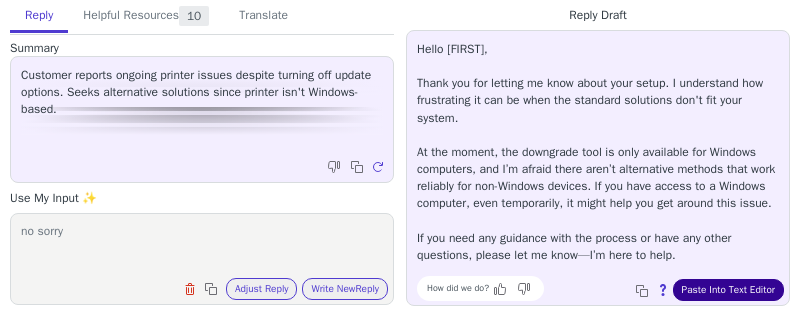 click on "Paste Into Text Editor" at bounding box center [728, 290] 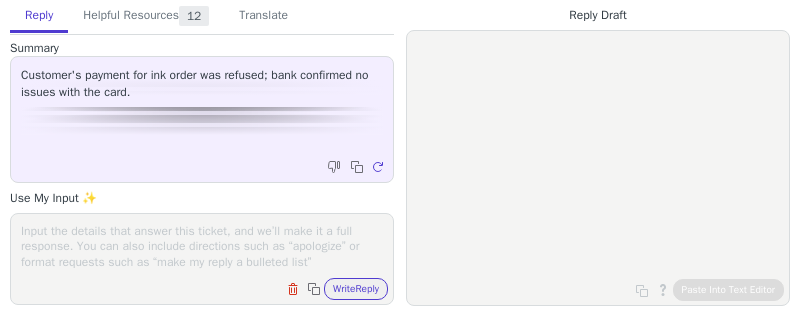 scroll, scrollTop: 0, scrollLeft: 0, axis: both 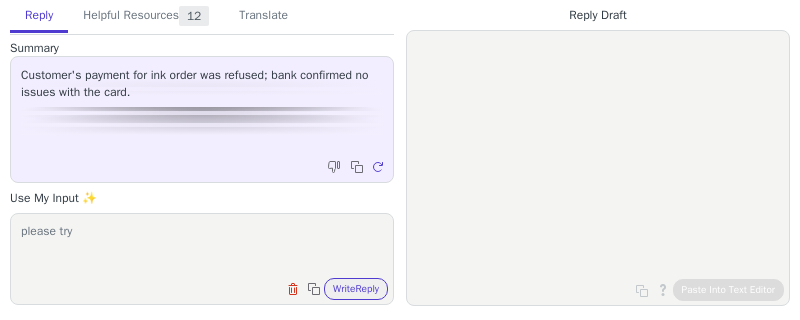 click on "please try" at bounding box center [202, 246] 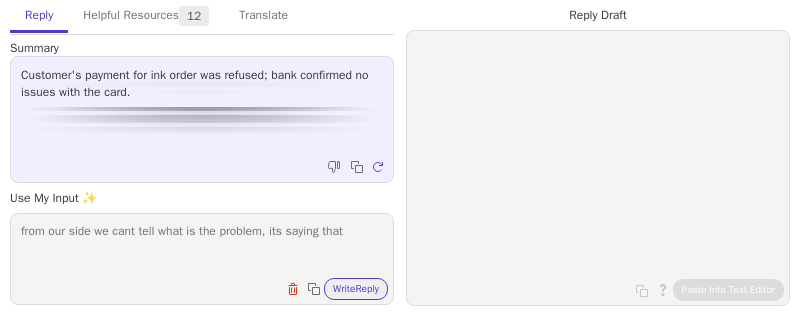 paste on "card was declined" 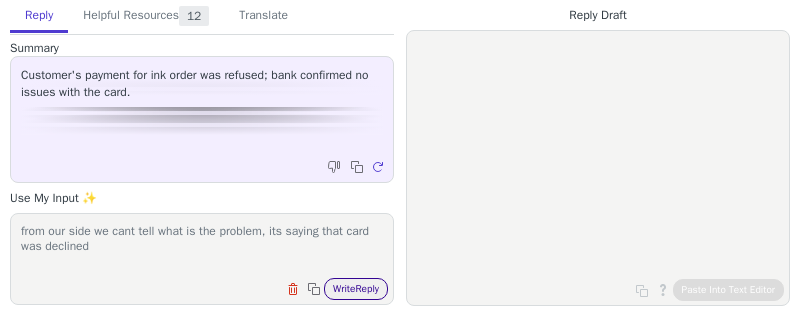 type on "from our side we cant tell what is the problem, its saying that card was declined" 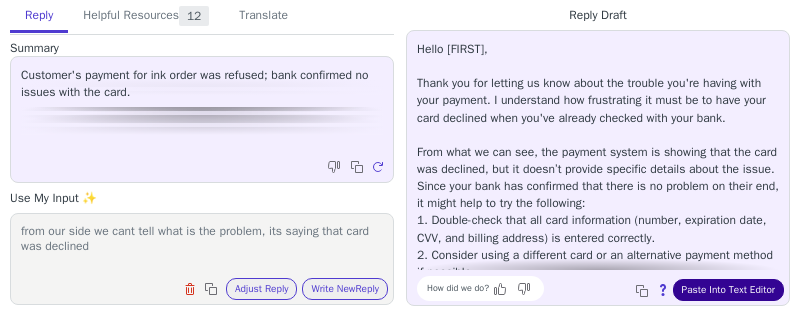 click on "Paste Into Text Editor" at bounding box center [728, 290] 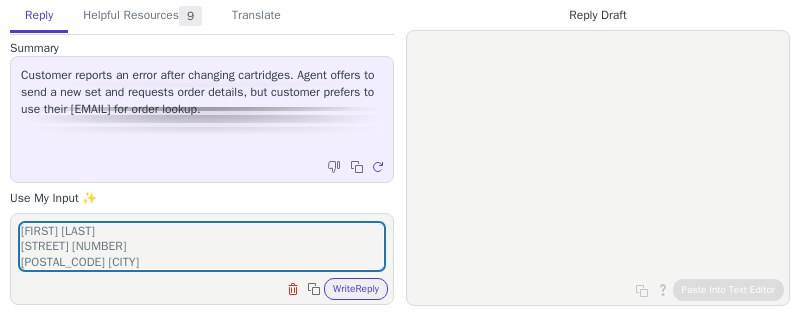 scroll, scrollTop: 0, scrollLeft: 0, axis: both 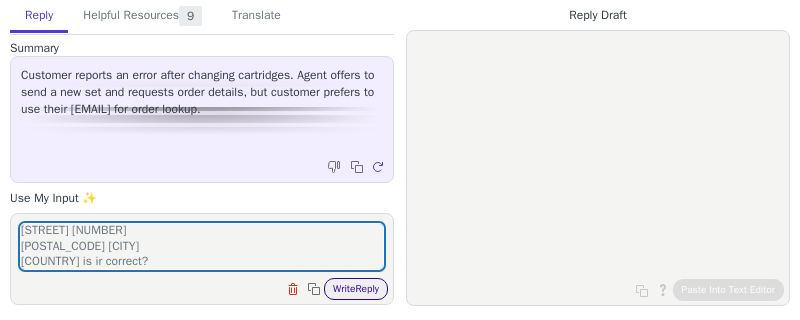 type on "Ricardo Senra
Rua Professor Campelo N167
4750-722 Barcelos
Portugal is ir correct?" 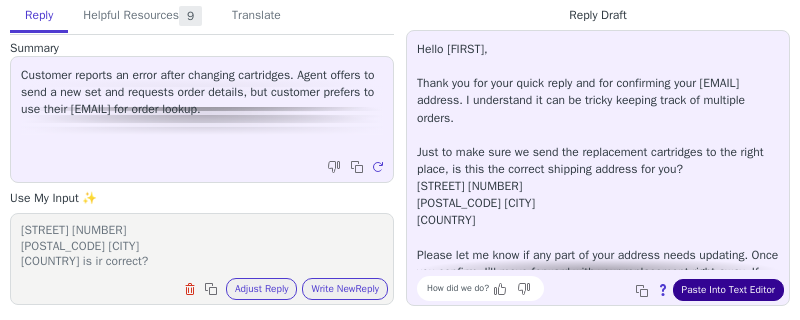 click on "Paste Into Text Editor" at bounding box center [728, 290] 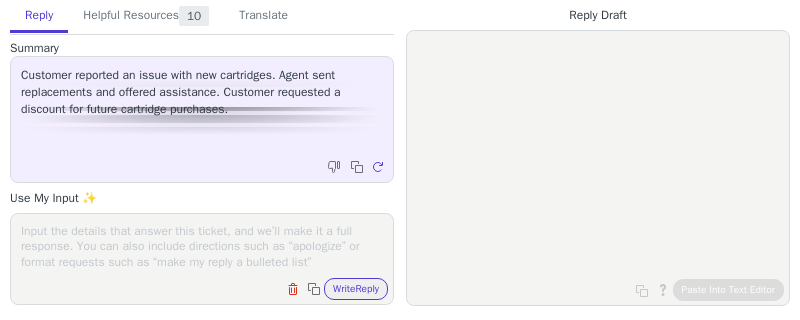 click at bounding box center [202, 246] 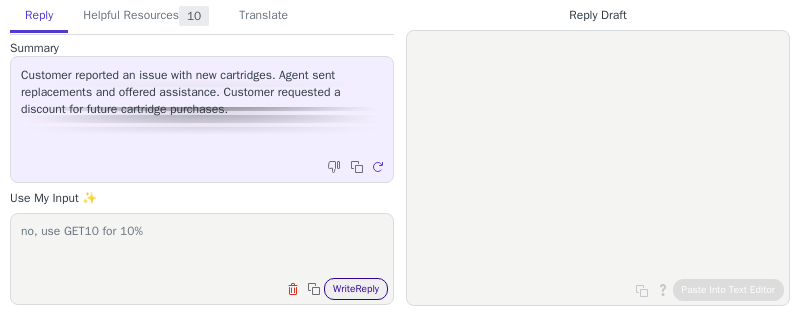 type on "no, use GET10 for 10%" 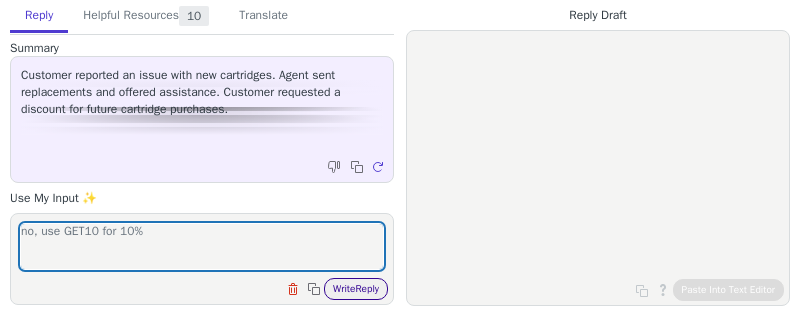 click on "Write  Reply" at bounding box center (356, 289) 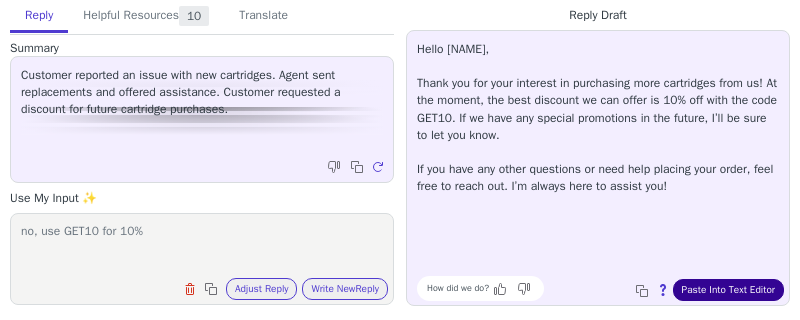 click on "Paste Into Text Editor" at bounding box center (728, 290) 